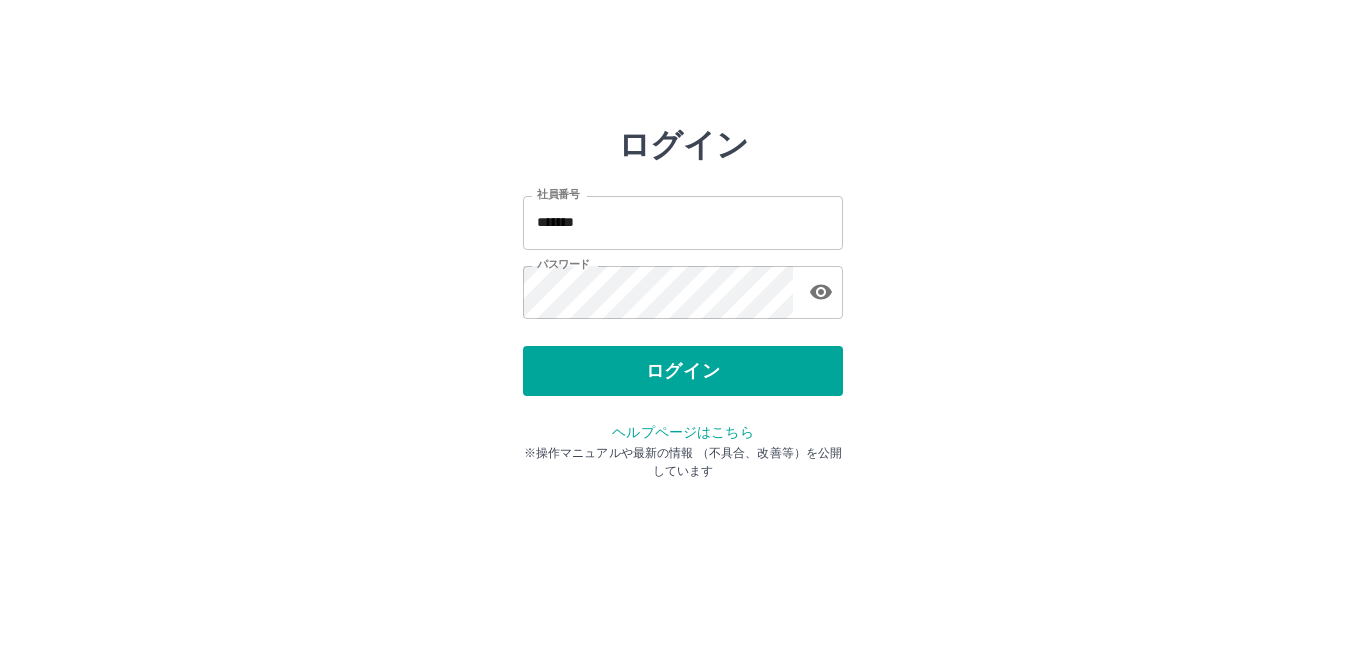 scroll, scrollTop: 0, scrollLeft: 0, axis: both 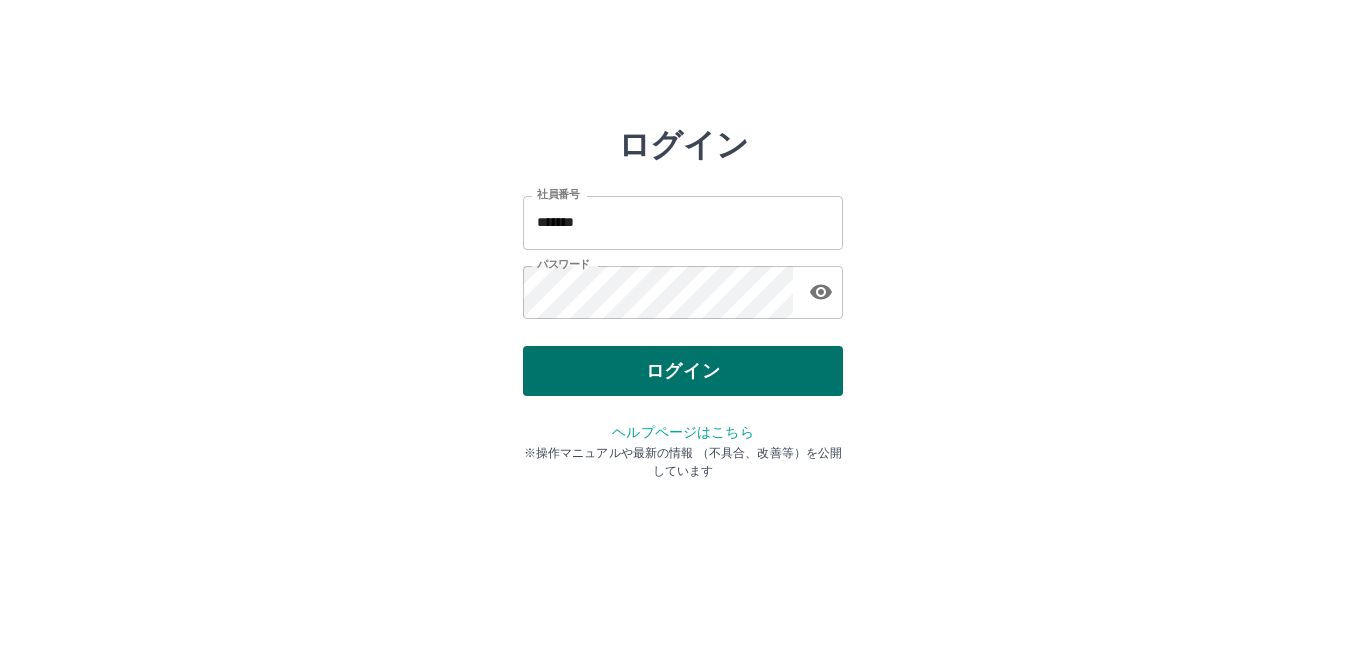 click on "ログイン" at bounding box center (683, 371) 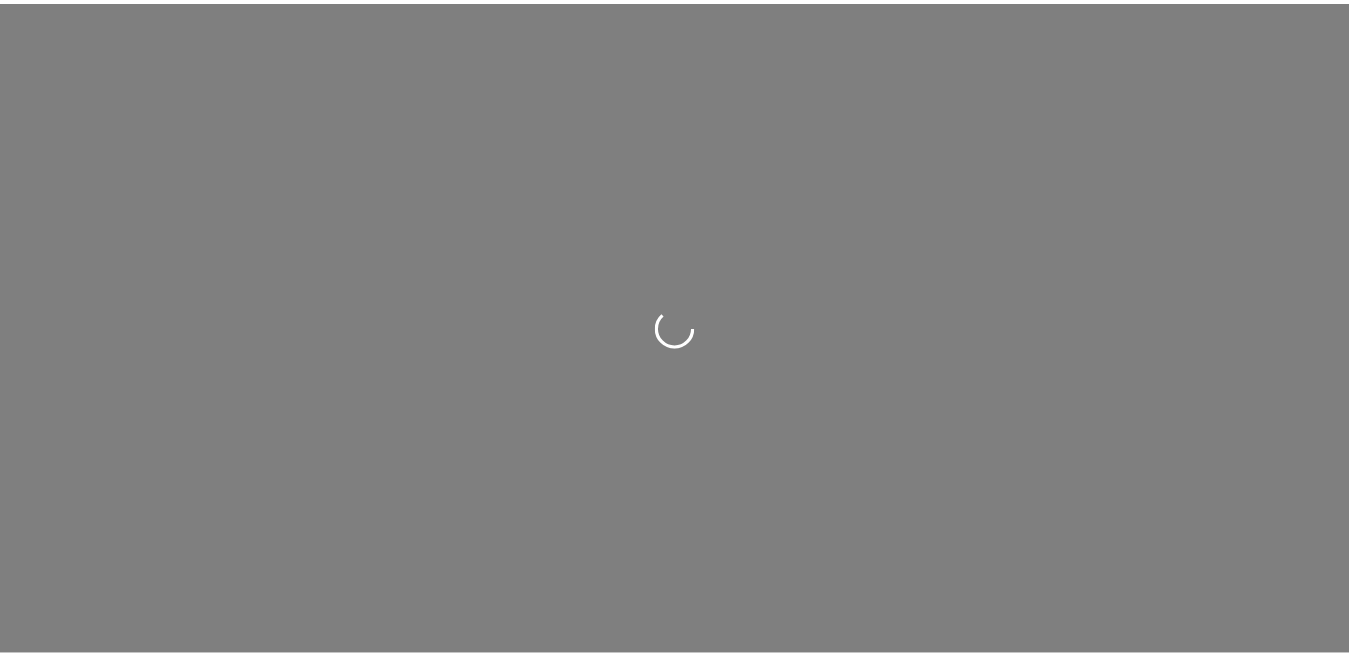 scroll, scrollTop: 0, scrollLeft: 0, axis: both 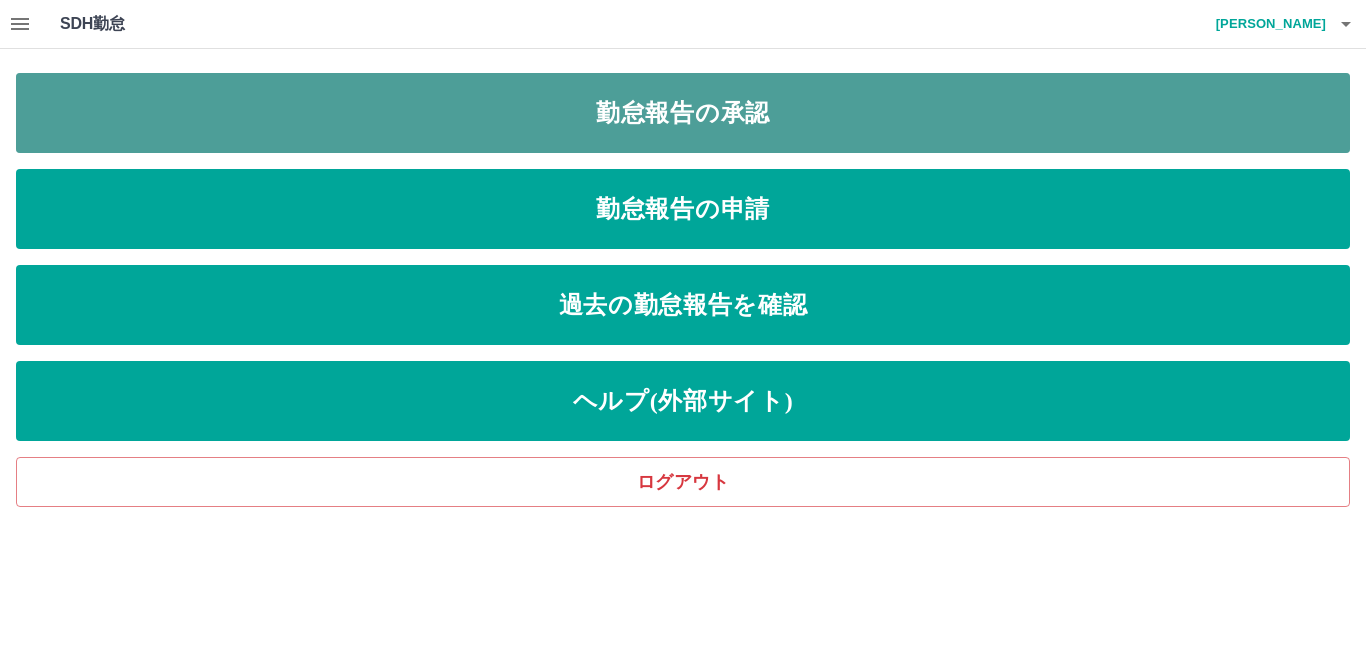 click on "勤怠報告の承認" at bounding box center (683, 113) 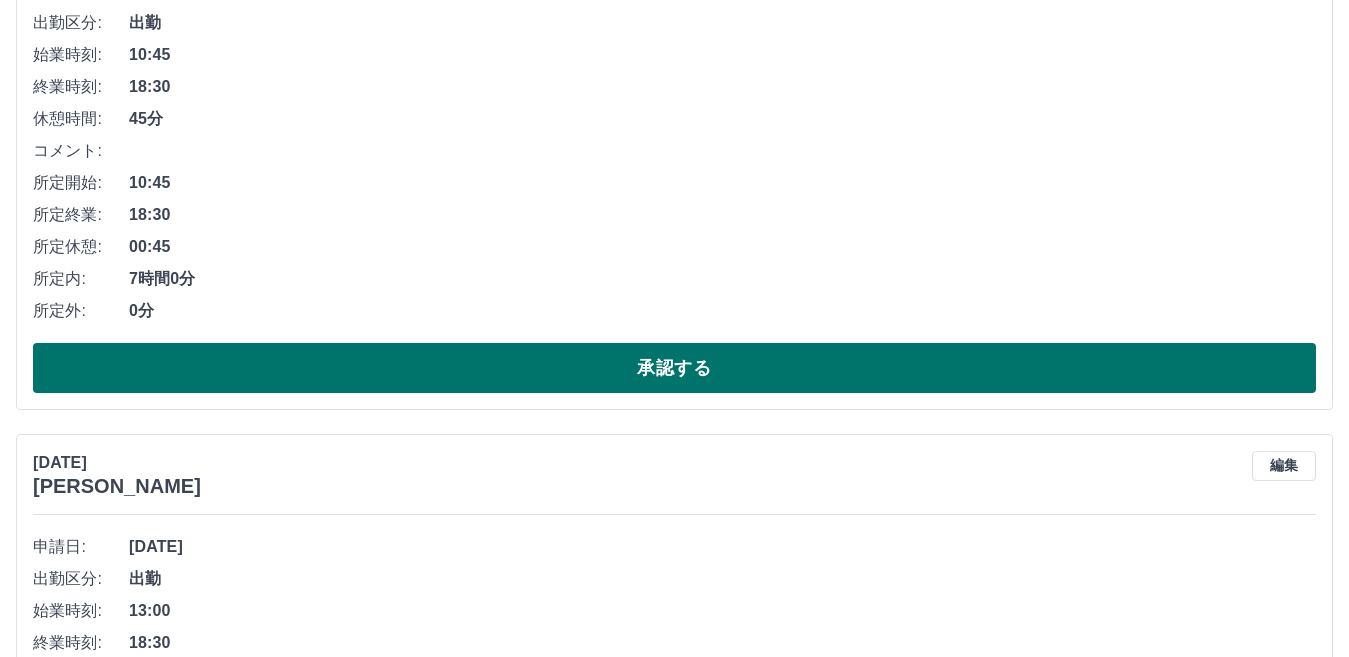 scroll, scrollTop: 1500, scrollLeft: 0, axis: vertical 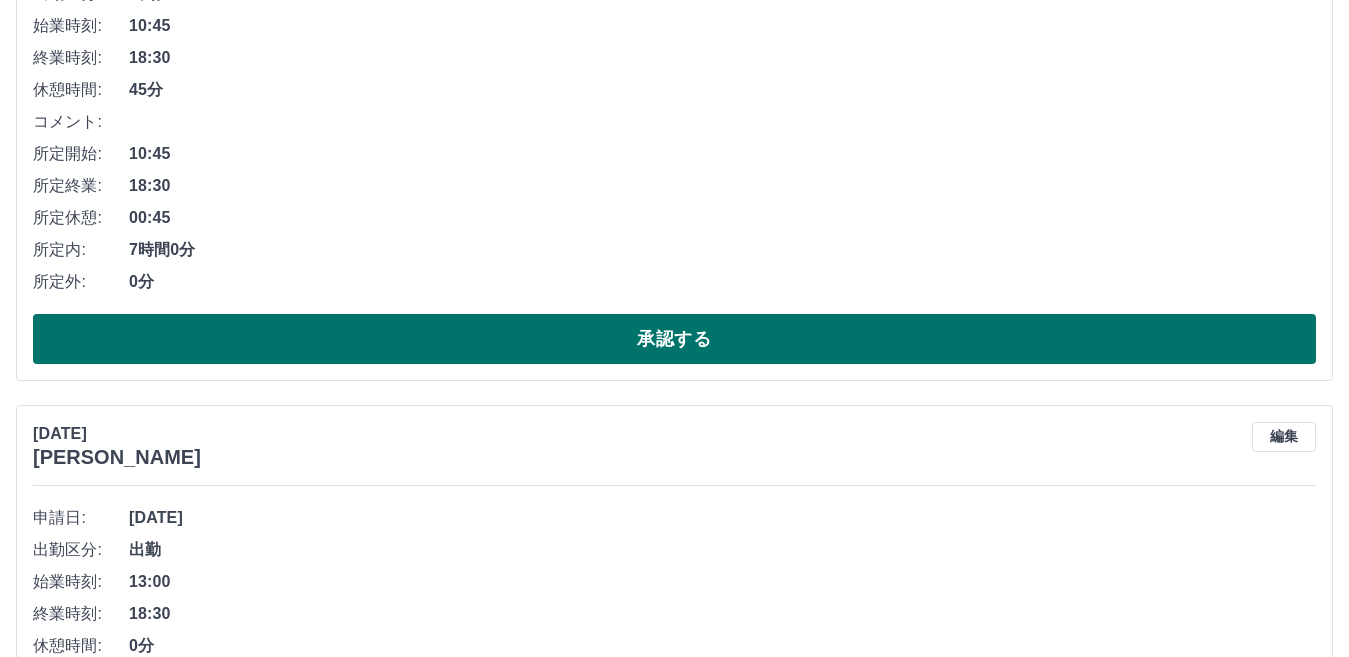 click on "承認する" at bounding box center [674, 339] 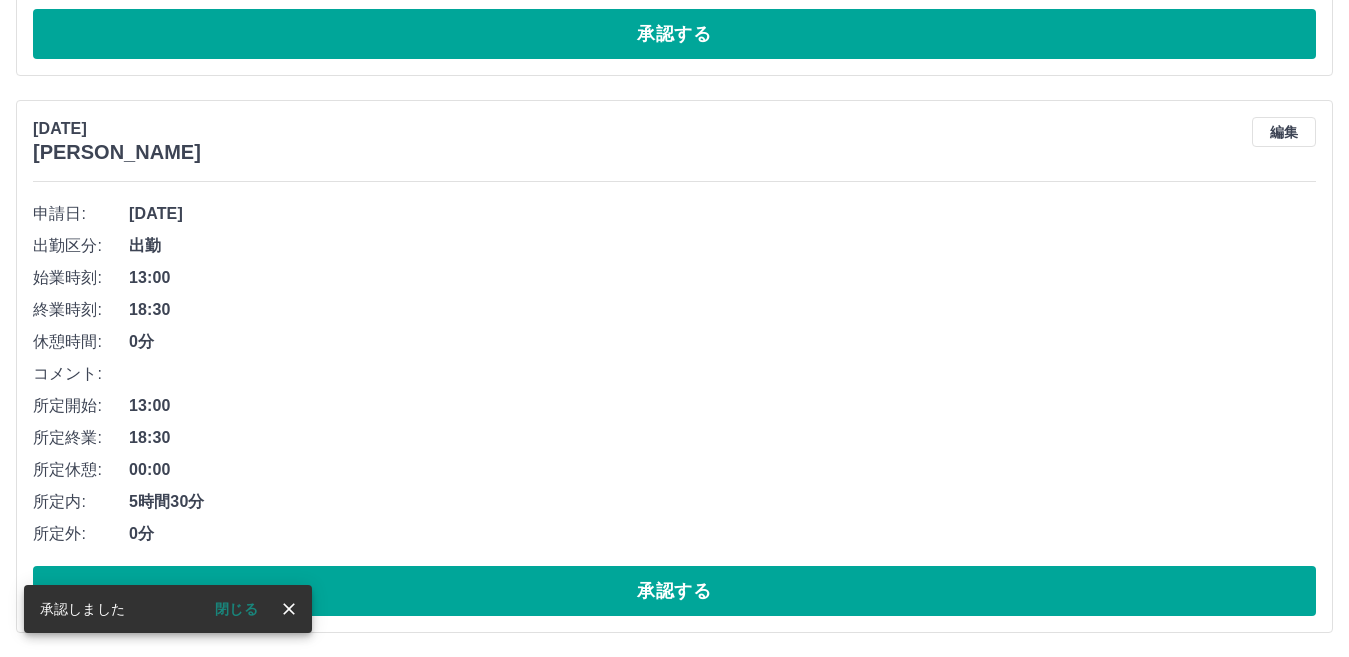 scroll, scrollTop: 1249, scrollLeft: 0, axis: vertical 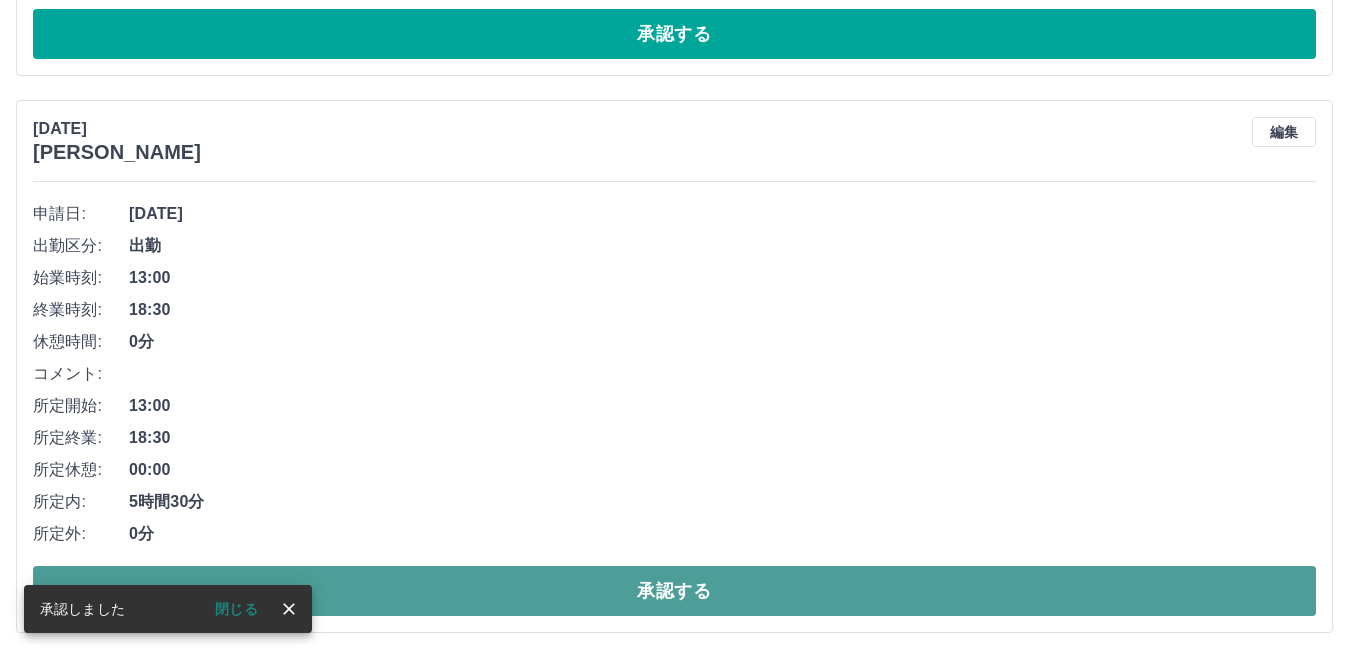 click on "承認する" at bounding box center (674, 591) 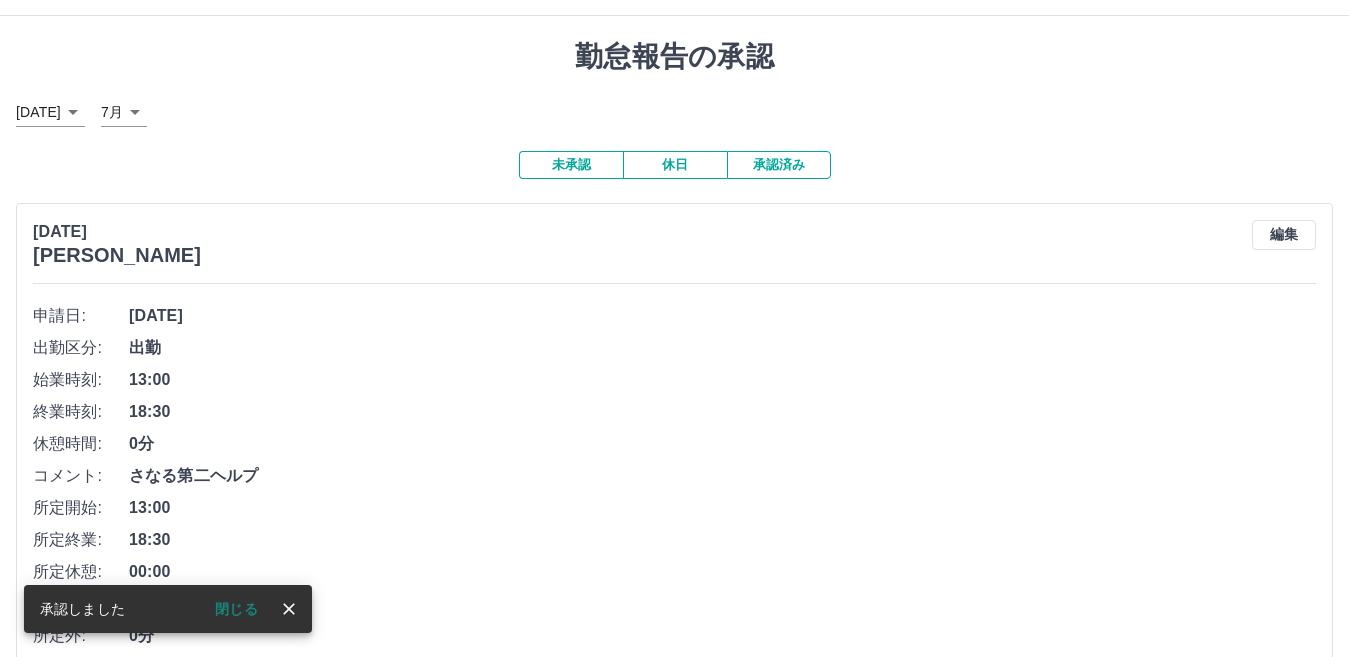 scroll, scrollTop: 0, scrollLeft: 0, axis: both 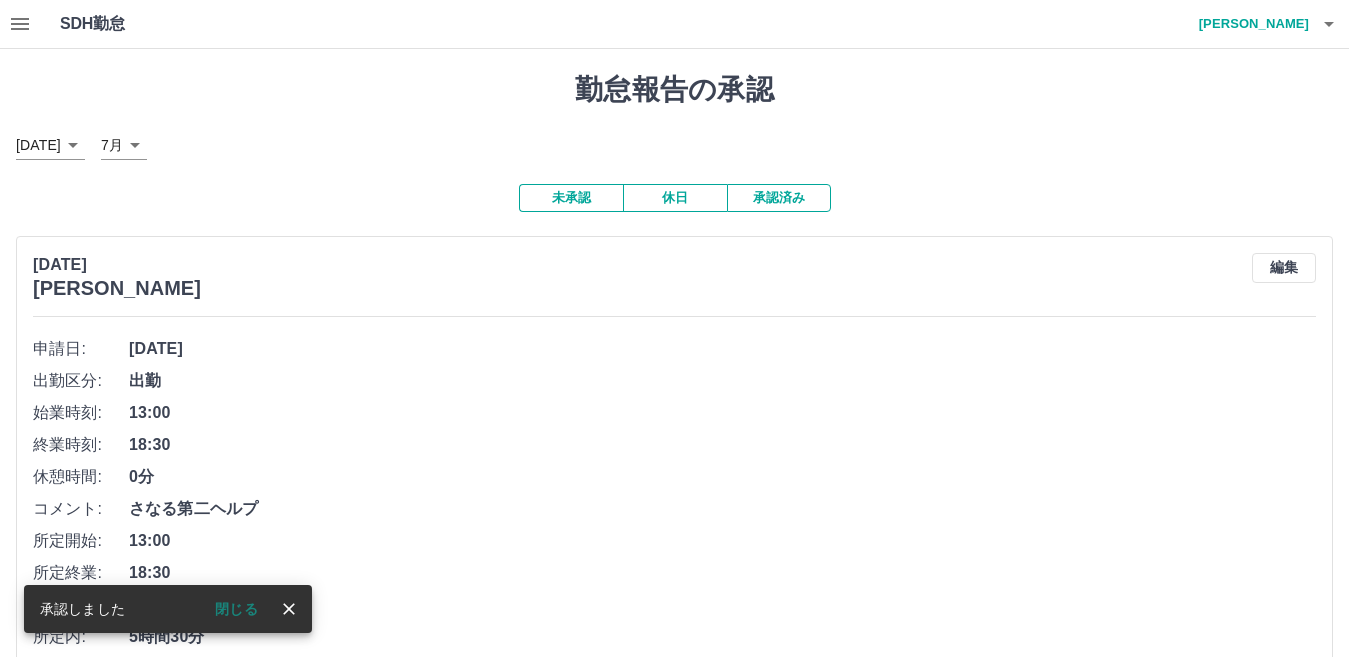 click 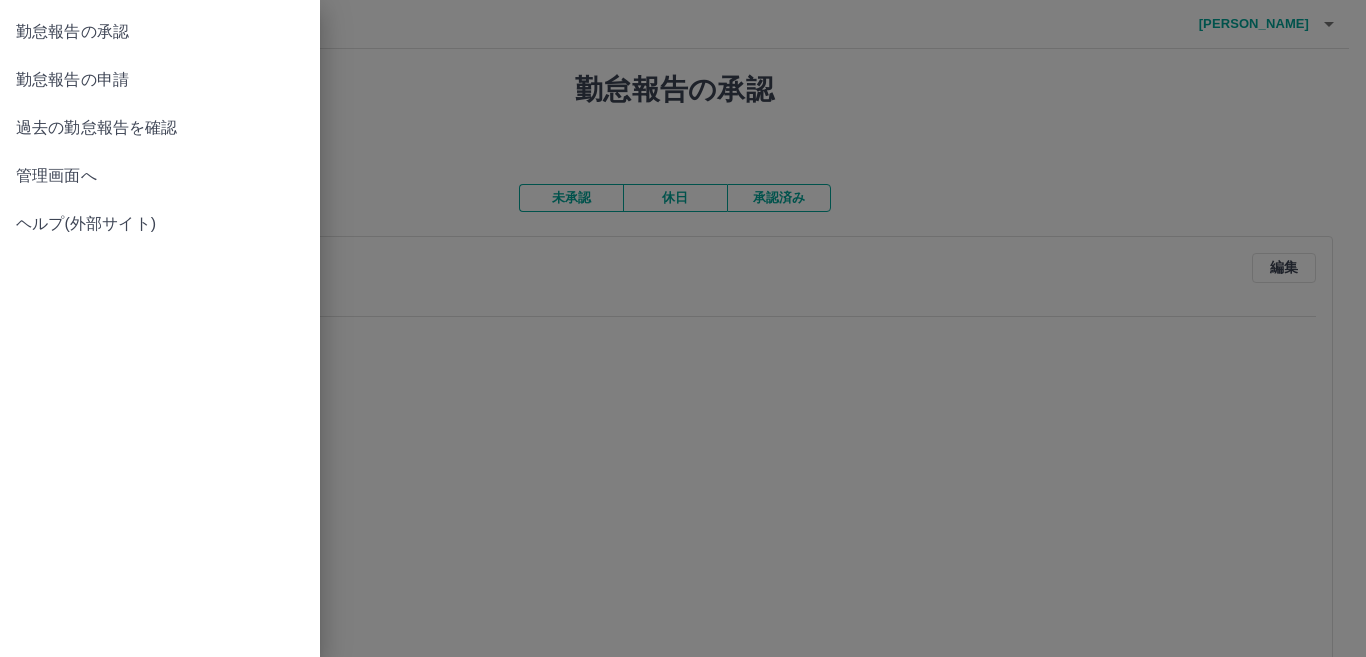 click on "管理画面へ" at bounding box center [160, 176] 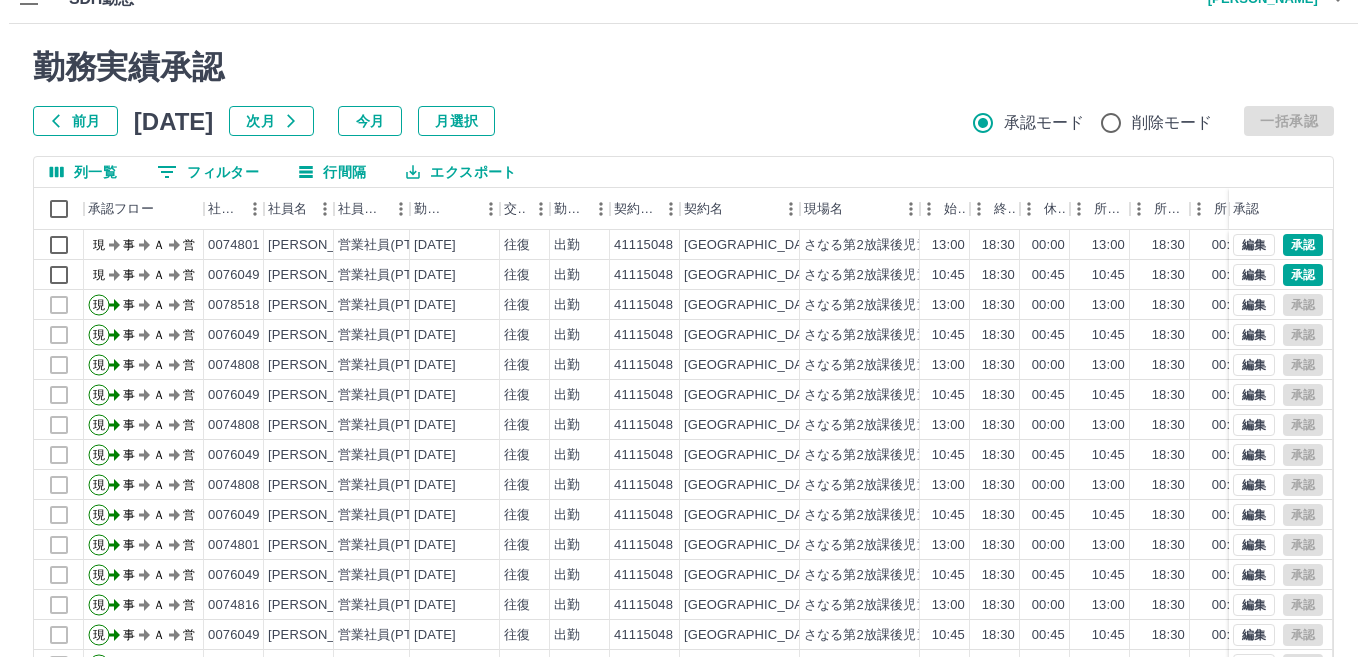 scroll, scrollTop: 0, scrollLeft: 0, axis: both 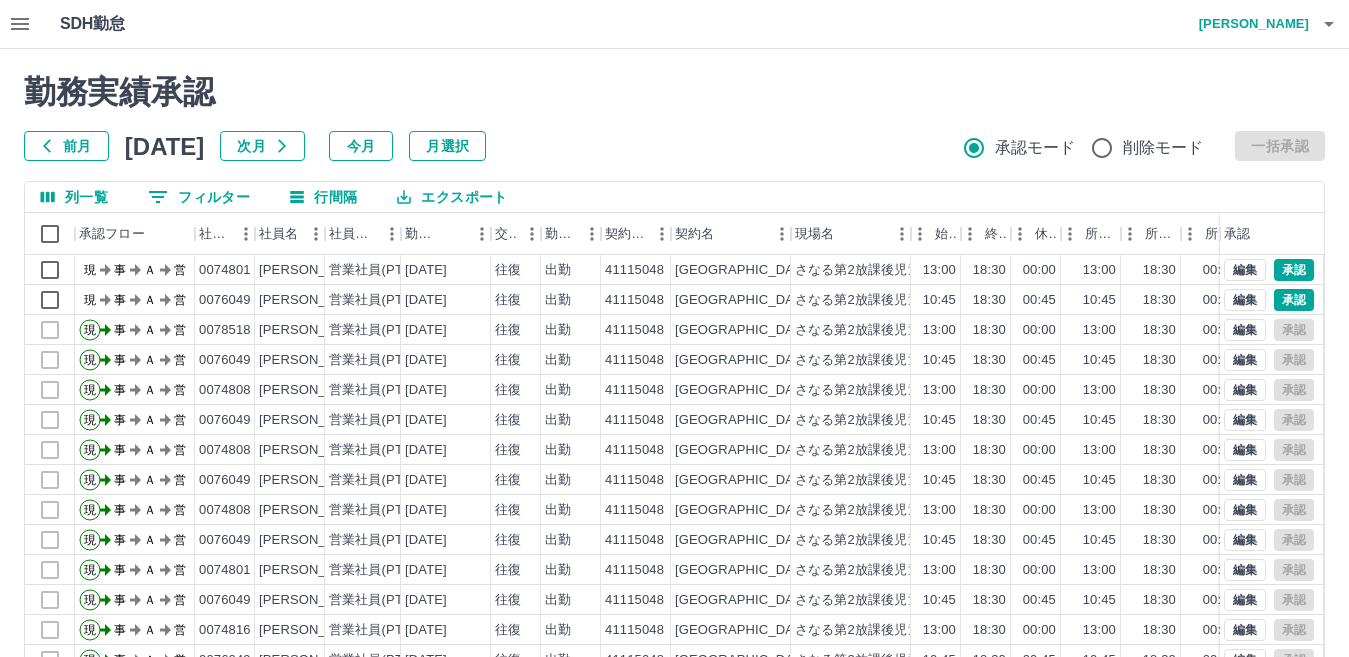 click 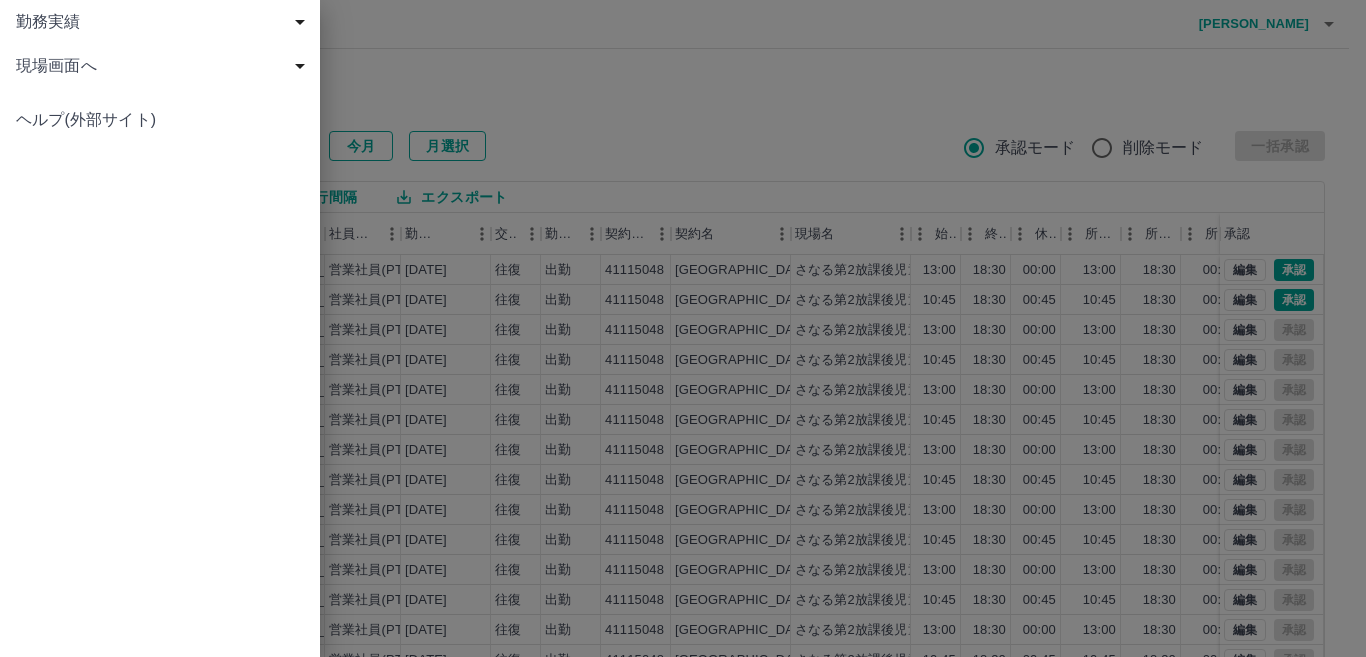 click on "現場画面へ" at bounding box center (164, 66) 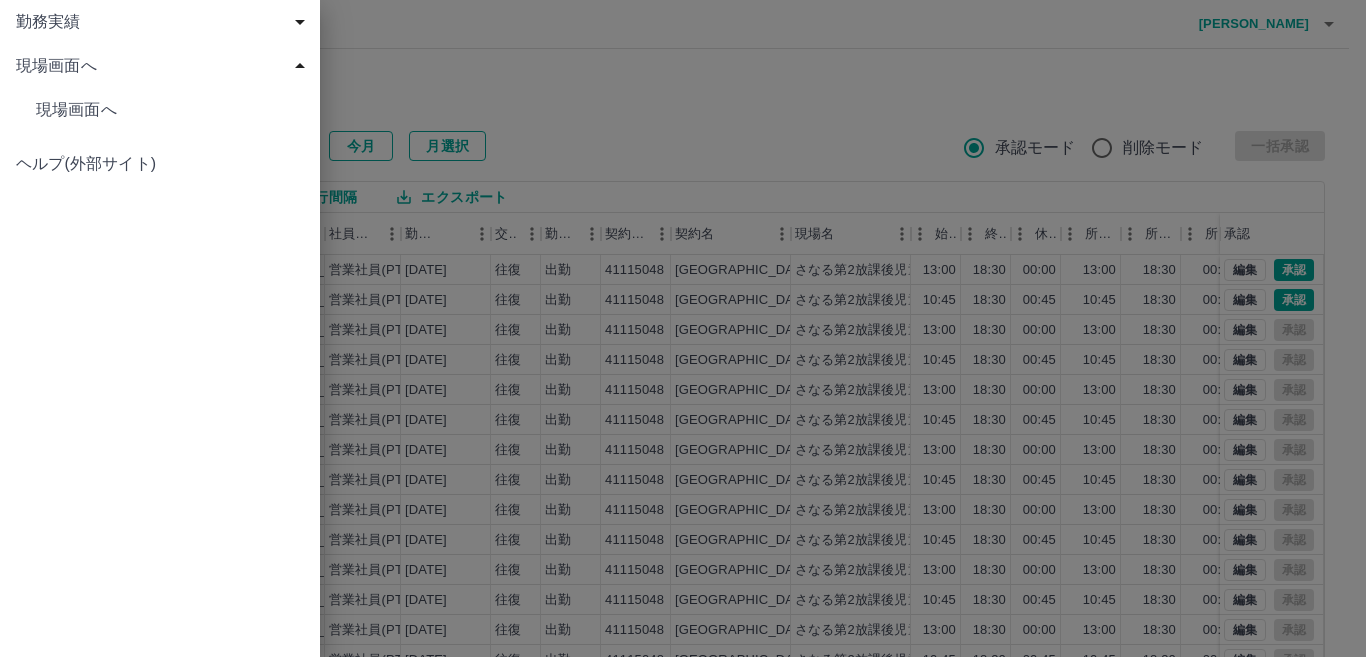 click on "現場画面へ" at bounding box center (170, 110) 